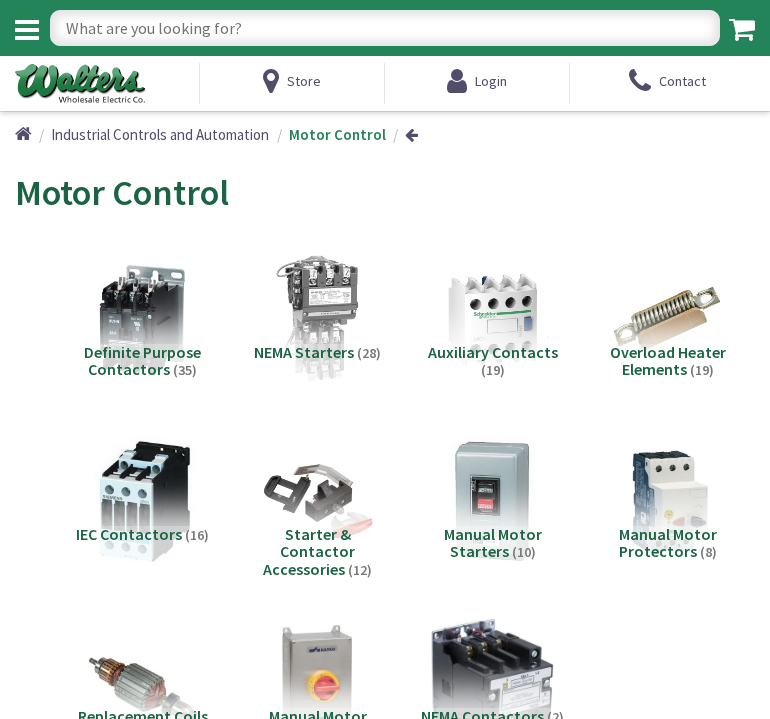 scroll, scrollTop: 0, scrollLeft: 0, axis: both 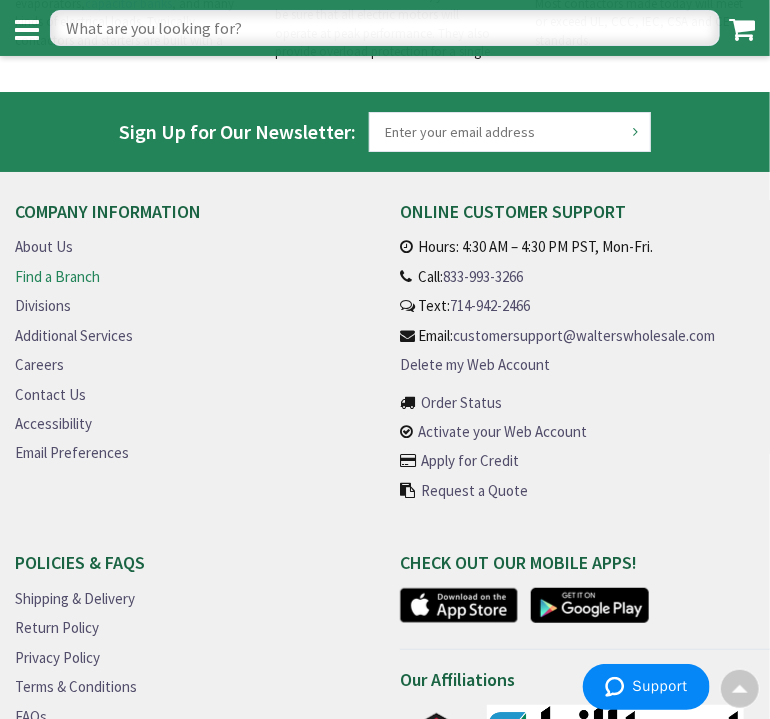 click on "Find a Branch" at bounding box center [57, 276] 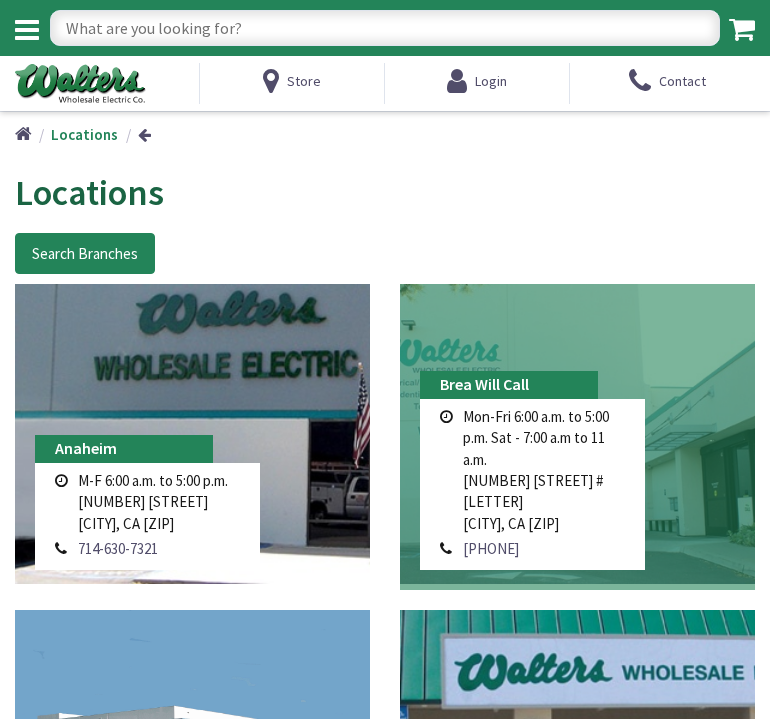 scroll, scrollTop: 0, scrollLeft: 0, axis: both 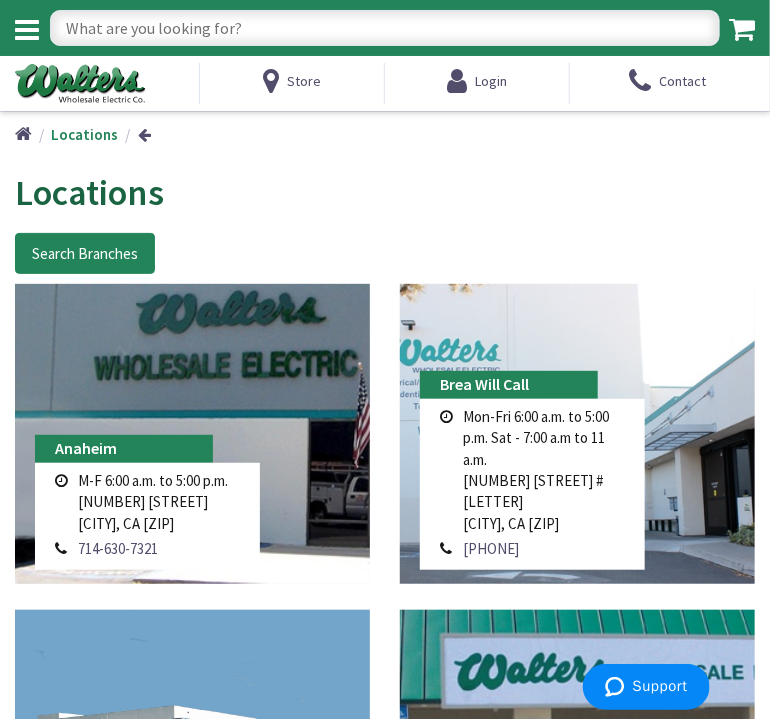 click on "Locations" at bounding box center [385, 193] 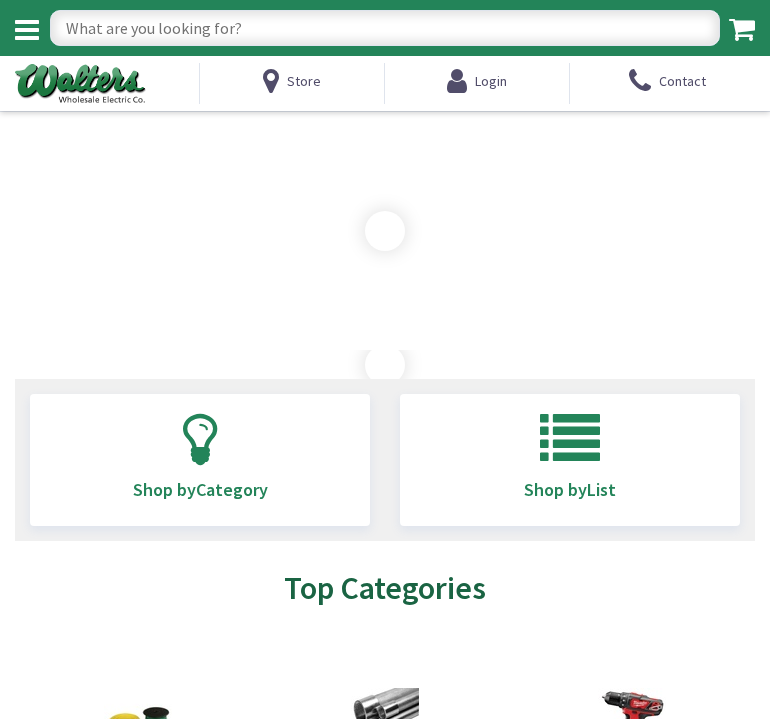 scroll, scrollTop: 0, scrollLeft: 0, axis: both 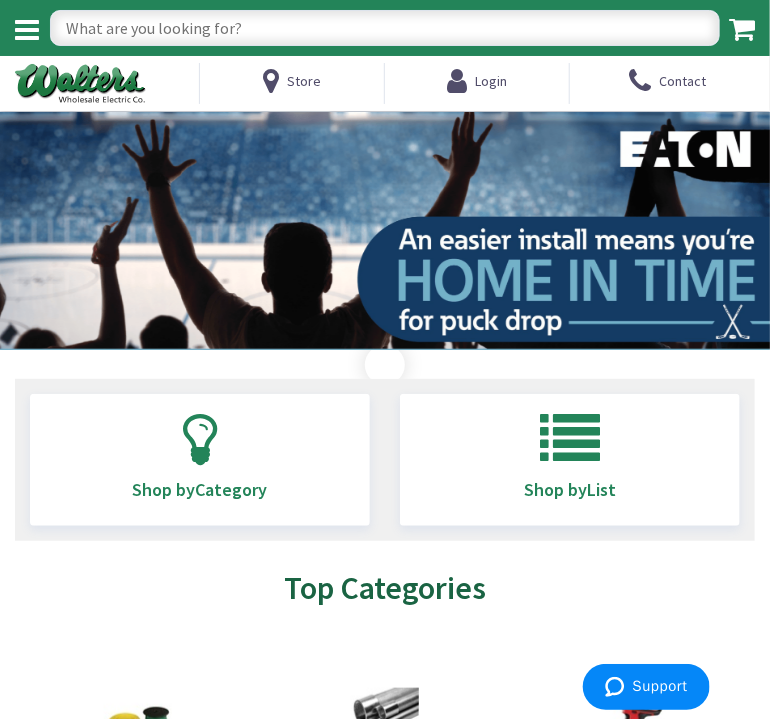 drag, startPoint x: 0, startPoint y: 0, endPoint x: 162, endPoint y: 387, distance: 419.53903 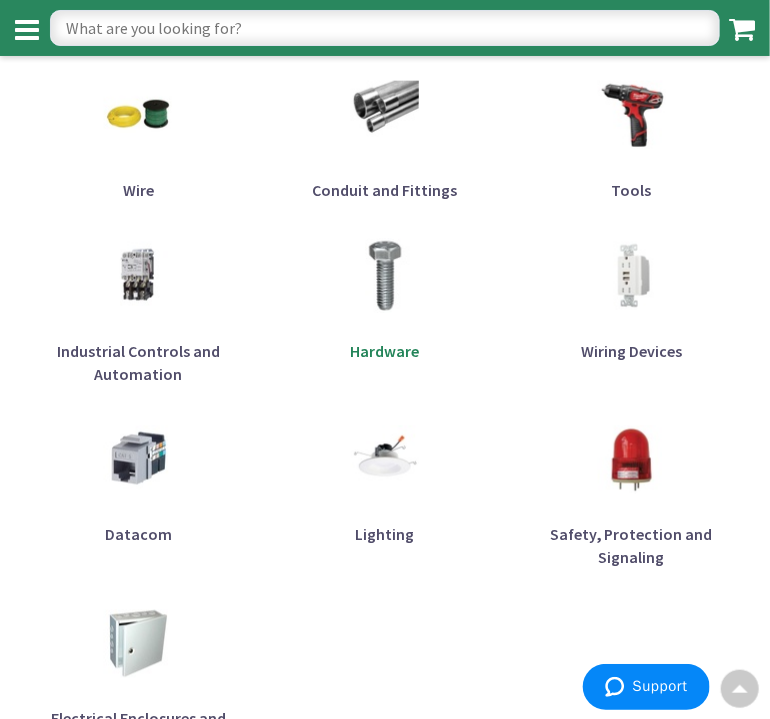 scroll, scrollTop: 600, scrollLeft: 0, axis: vertical 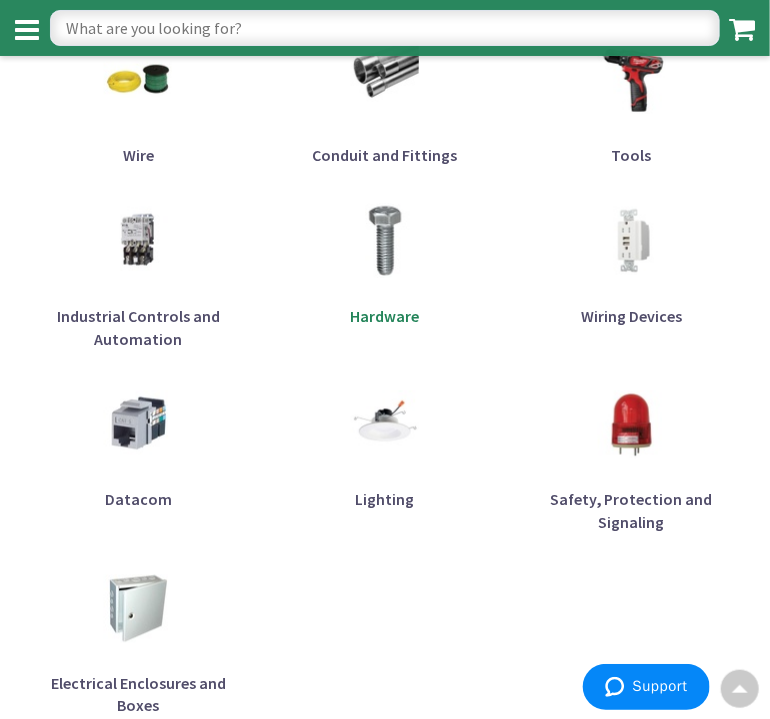 click at bounding box center [385, 241] 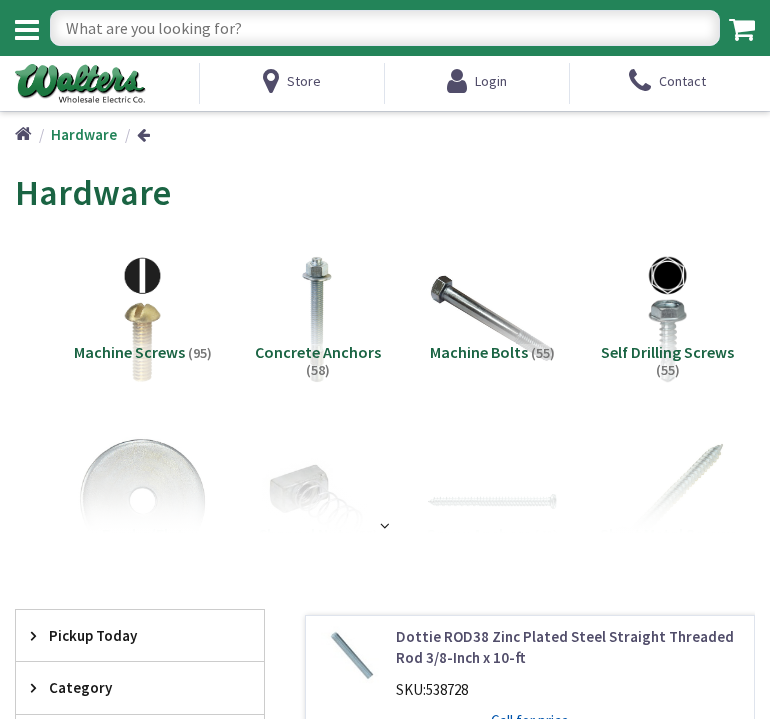 scroll, scrollTop: 0, scrollLeft: 0, axis: both 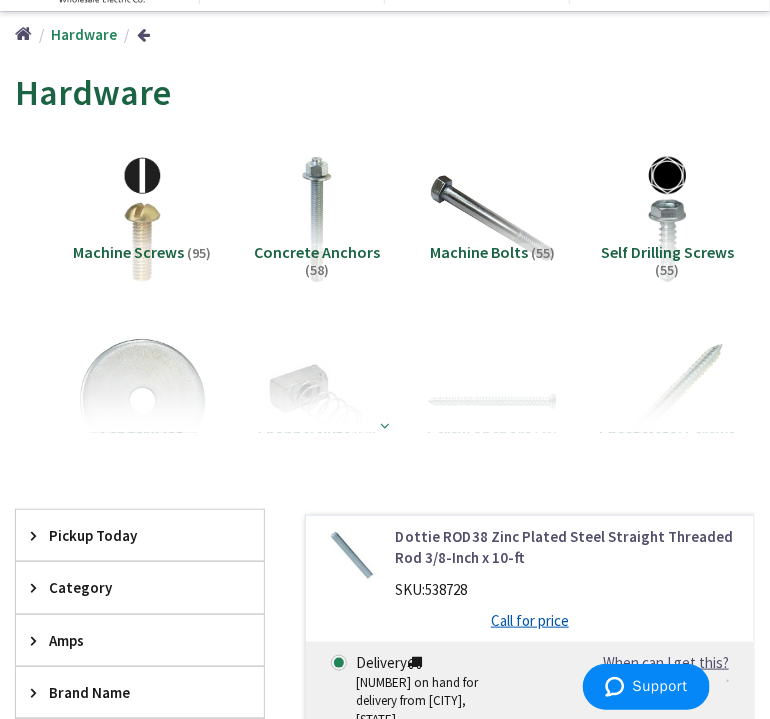 click at bounding box center [385, 425] 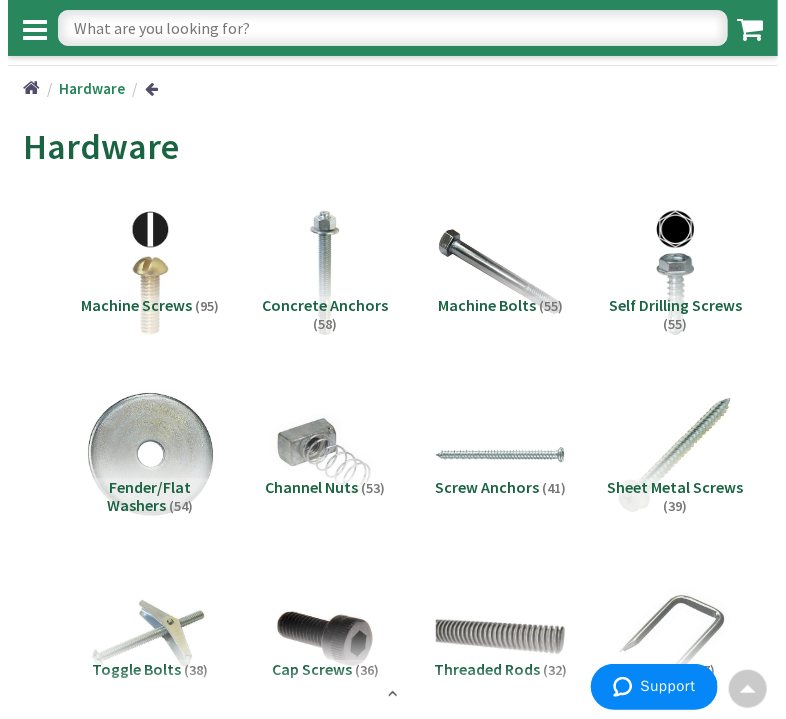 scroll, scrollTop: 0, scrollLeft: 0, axis: both 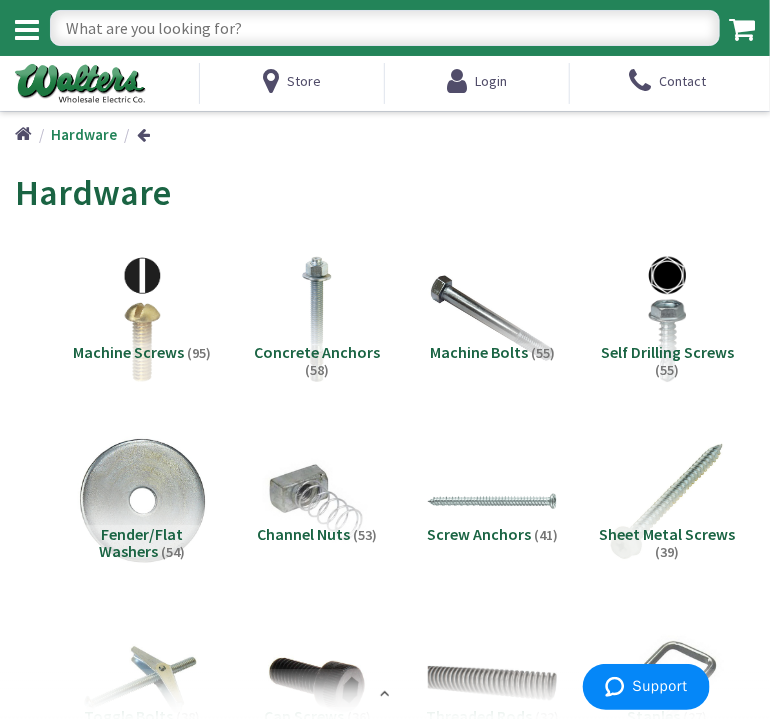 click at bounding box center (27, 30) 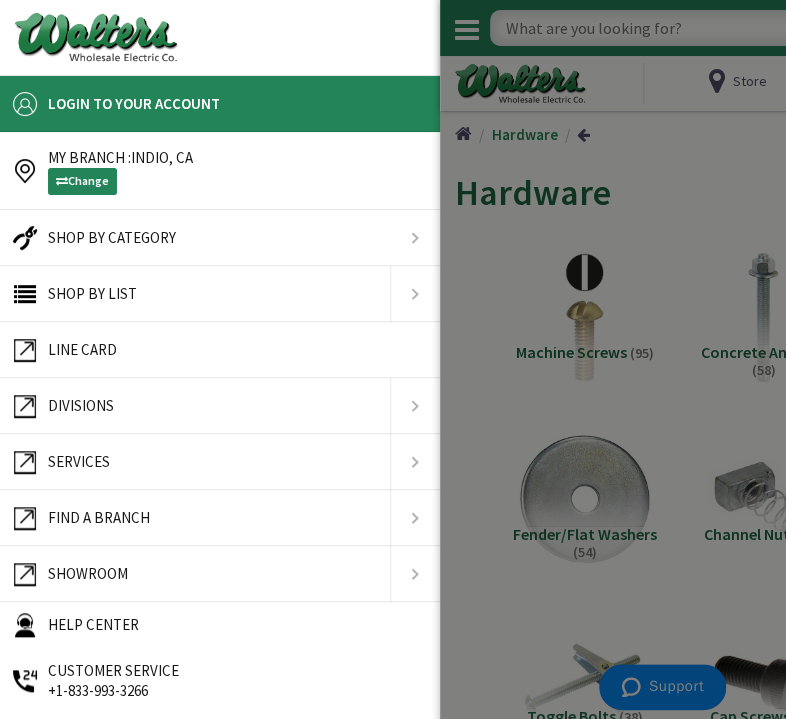 click at bounding box center [220, 238] 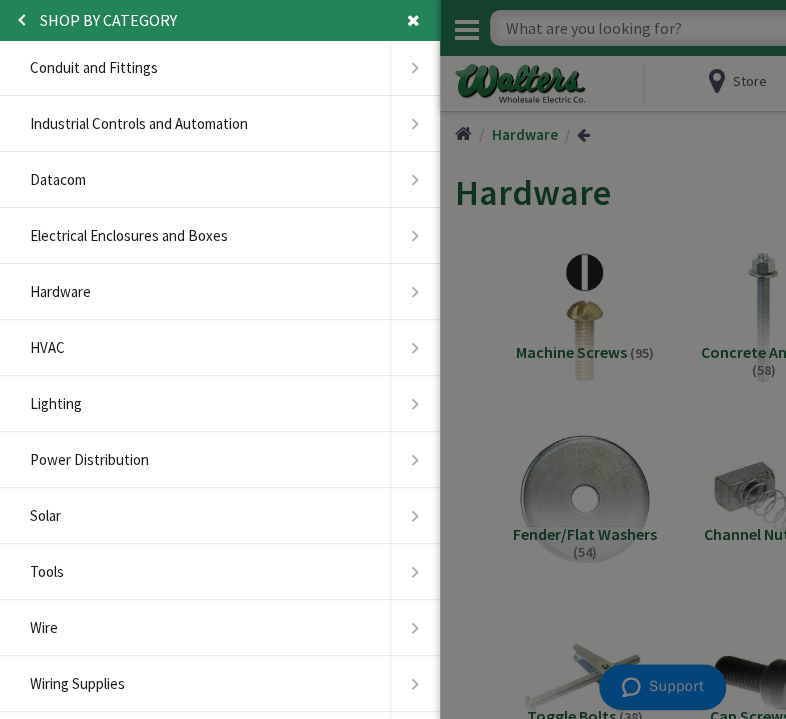 click on "Electrical Enclosures and Boxes" at bounding box center [129, 235] 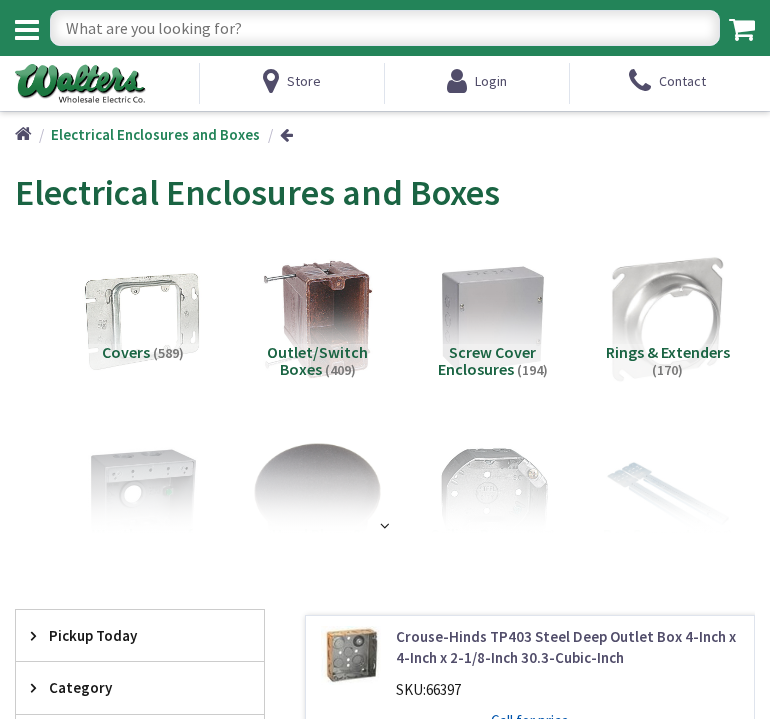 scroll, scrollTop: 0, scrollLeft: 0, axis: both 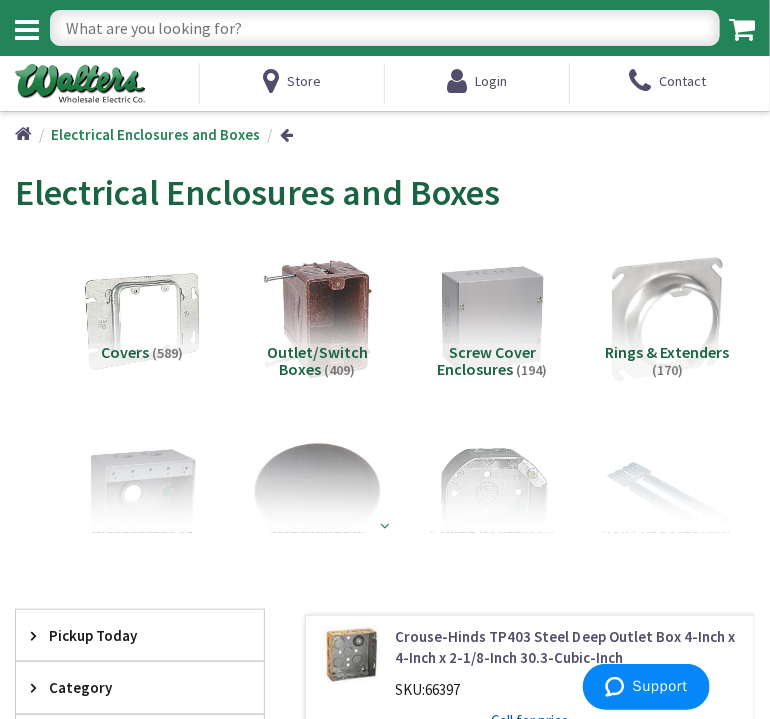click at bounding box center [385, 525] 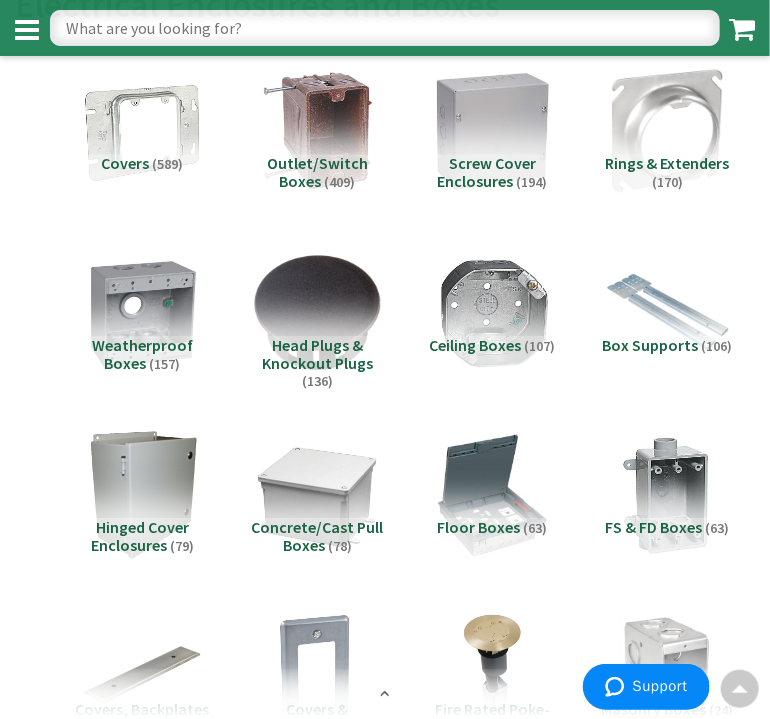 scroll, scrollTop: 100, scrollLeft: 0, axis: vertical 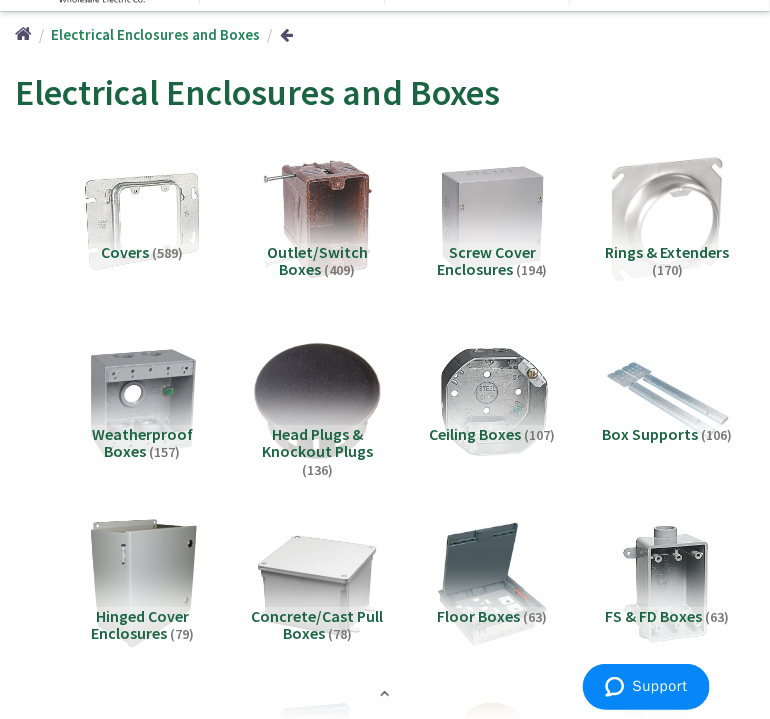 click on "Screw Cover Enclosures" at bounding box center [487, 261] 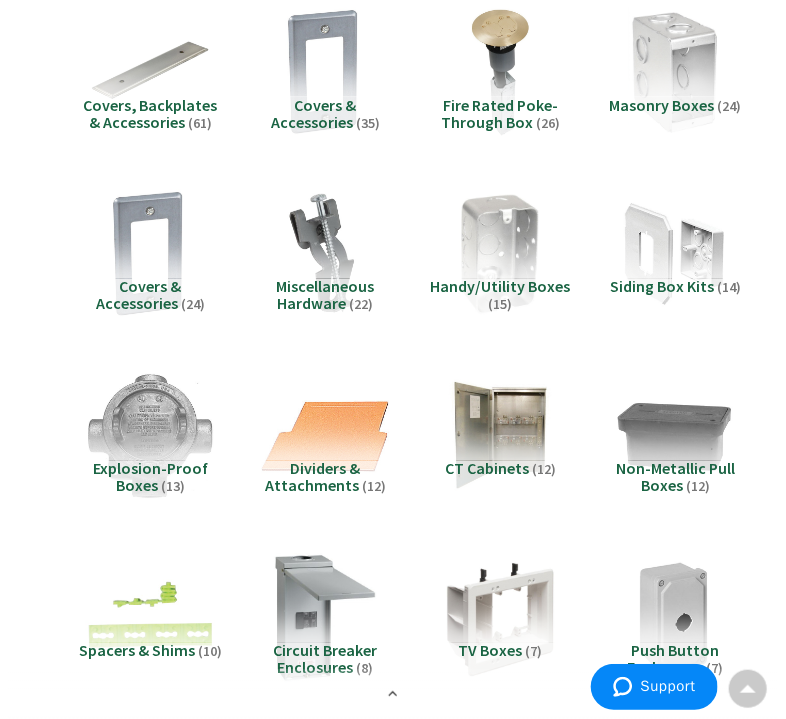 scroll, scrollTop: 0, scrollLeft: 0, axis: both 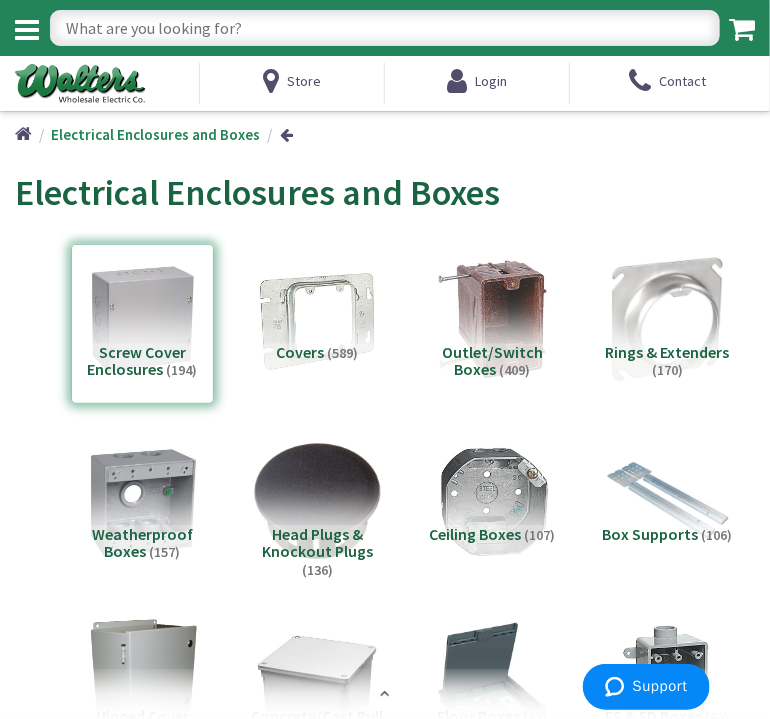 click at bounding box center [27, 30] 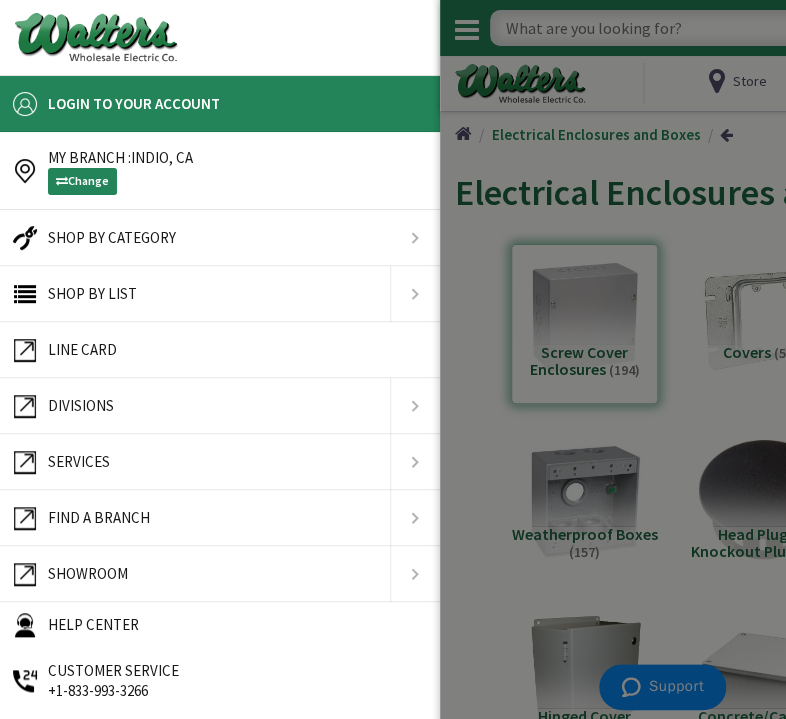 click at bounding box center (96, 38) 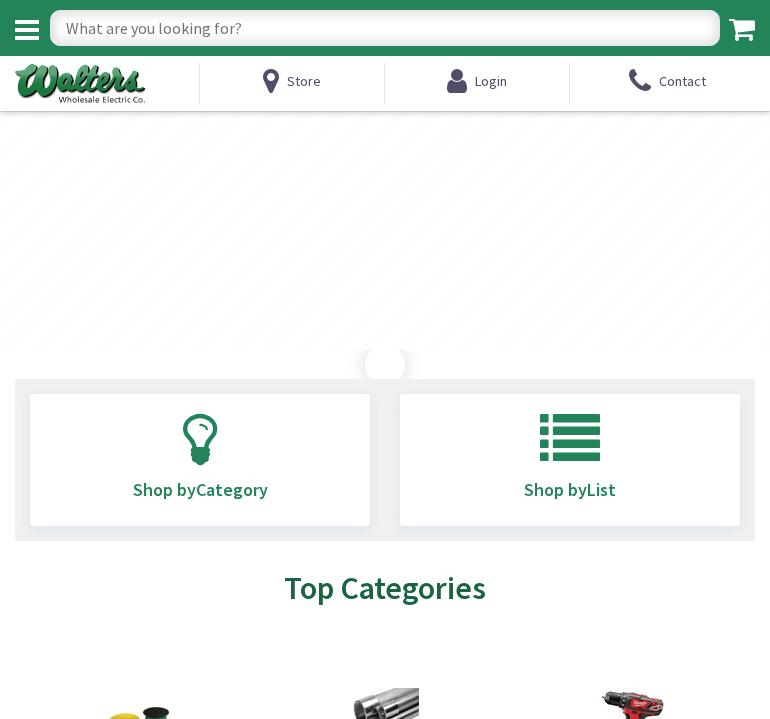 scroll, scrollTop: 0, scrollLeft: 0, axis: both 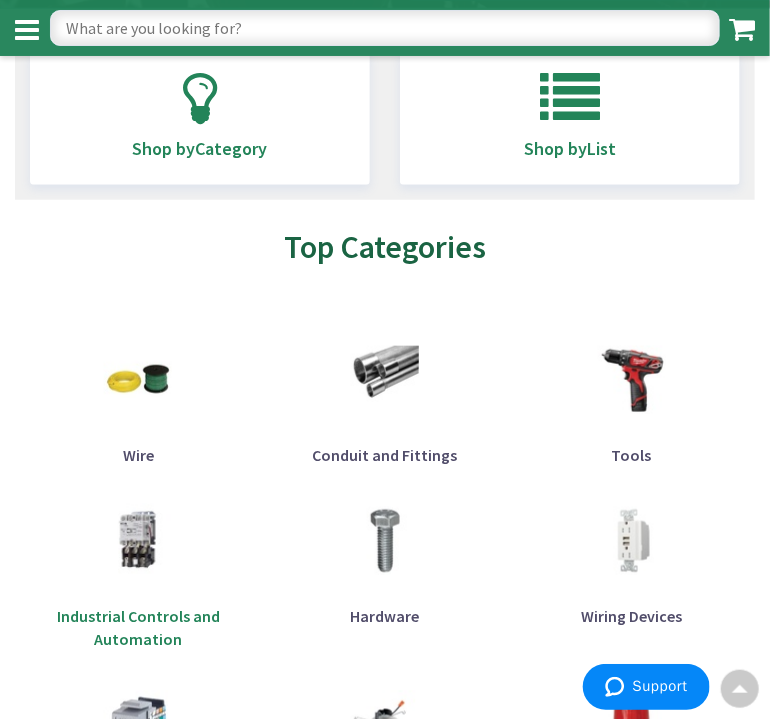 click on "Industrial Controls and Automation" at bounding box center (138, 627) 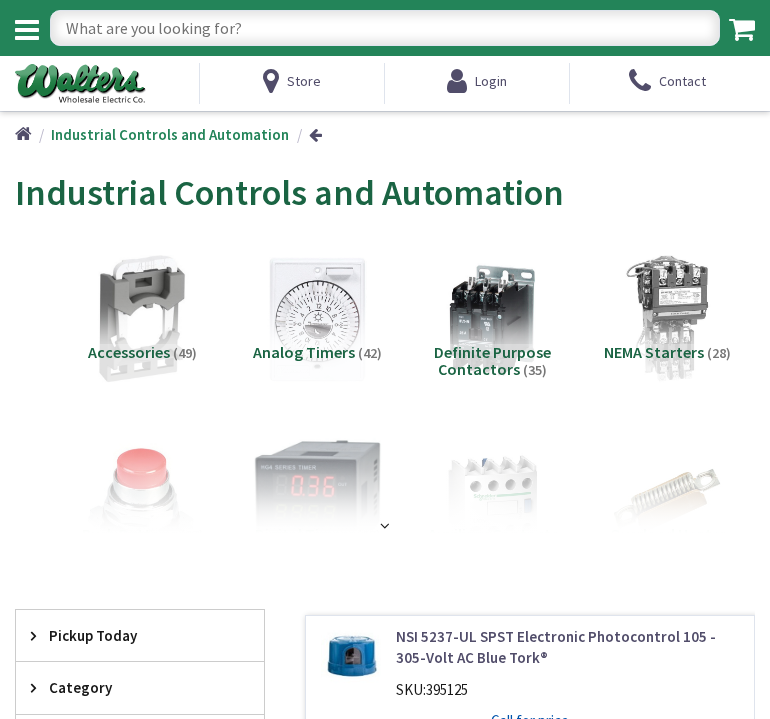 scroll, scrollTop: 0, scrollLeft: 0, axis: both 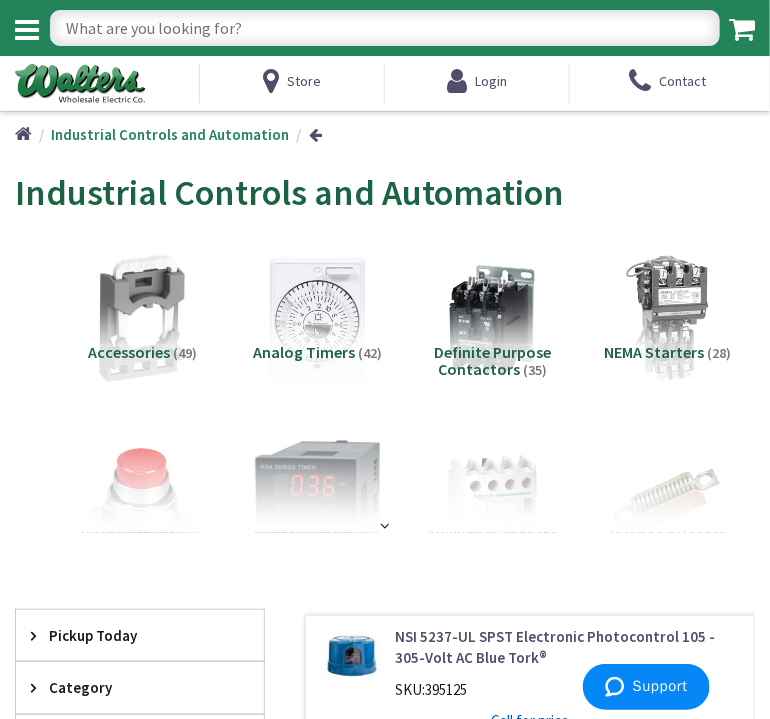 click on "NEMA Starters" at bounding box center [654, 352] 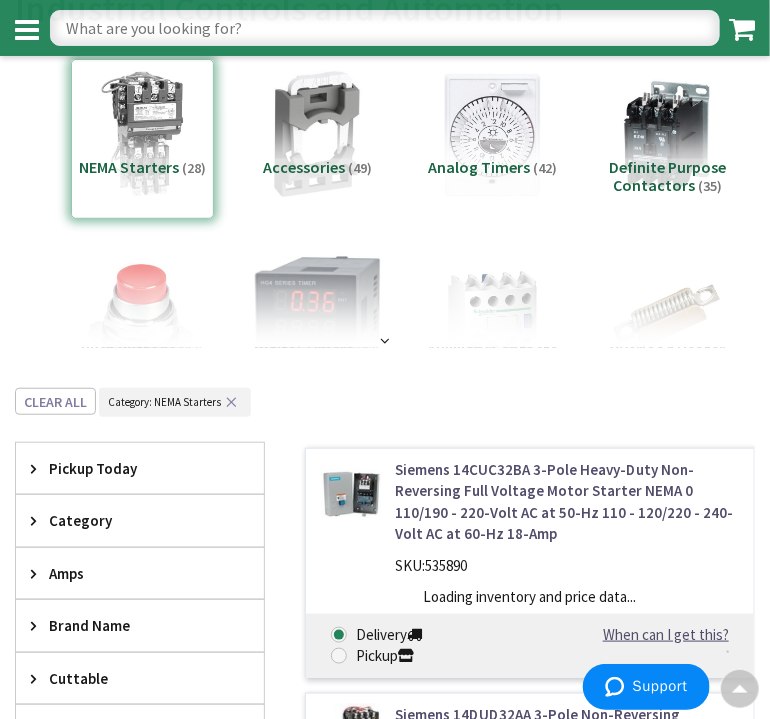 scroll, scrollTop: 572, scrollLeft: 0, axis: vertical 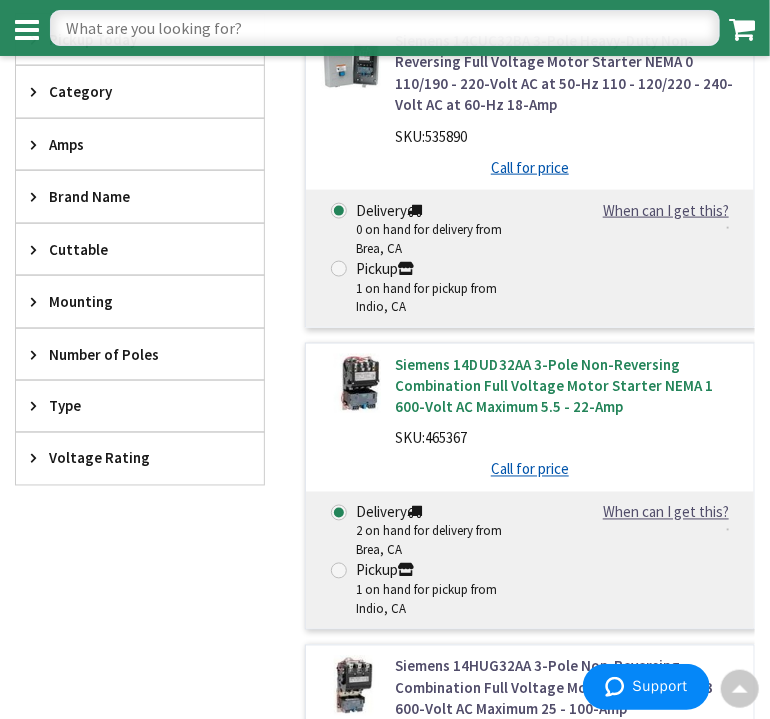 click on "Siemens 14DUD32AA 3-Pole Non-Reversing Combination Full Voltage Motor Starter NEMA 1 600-Volt AC Maximum 5.5 - 22-Amp" at bounding box center (567, 386) 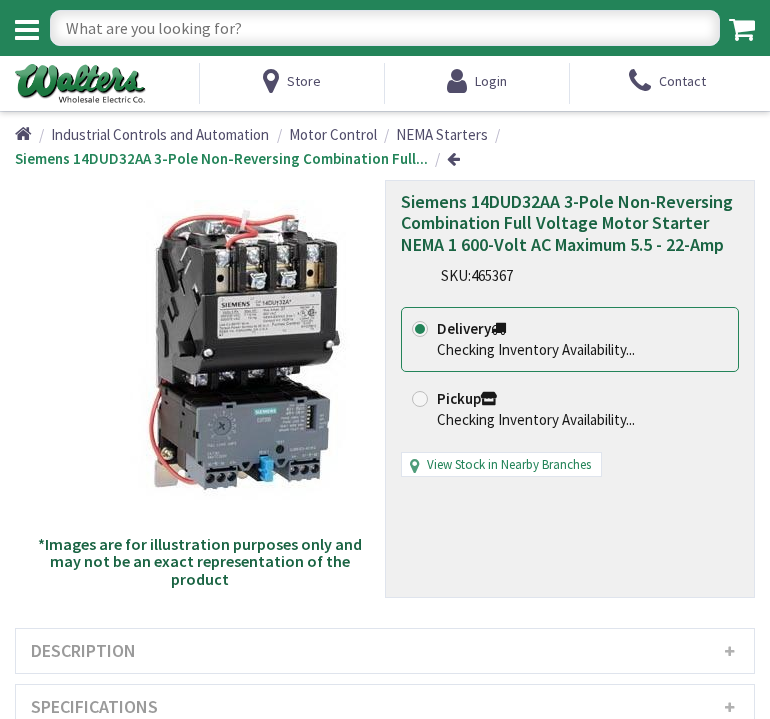 scroll, scrollTop: 0, scrollLeft: 0, axis: both 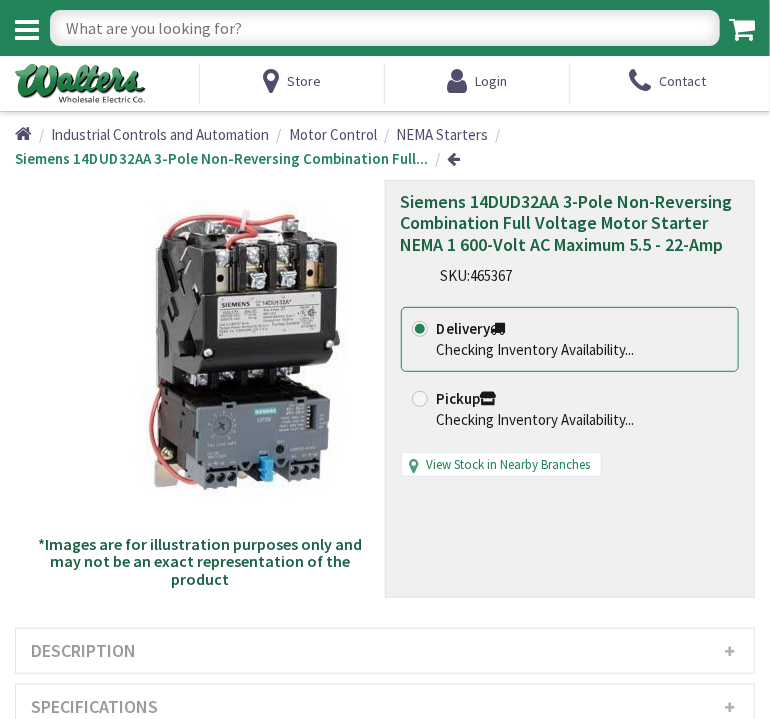 click on "Siemens 14DUD32AA 3-Pole Non-Reversing Combination Full Voltage Motor Starter NEMA 1 600-Volt AC Maximum 5.5 - 22-Amp" at bounding box center [567, 223] 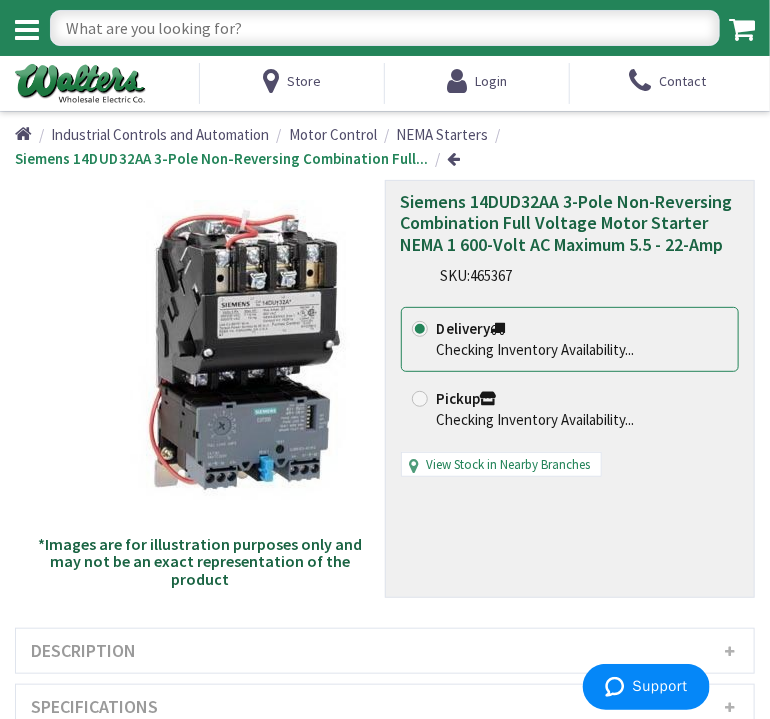 click on "Siemens 14DUD32AA 3-Pole Non-Reversing Combination Full Voltage Motor Starter NEMA 1 600-Volt AC Maximum 5.5 - 22-Amp" at bounding box center (567, 223) 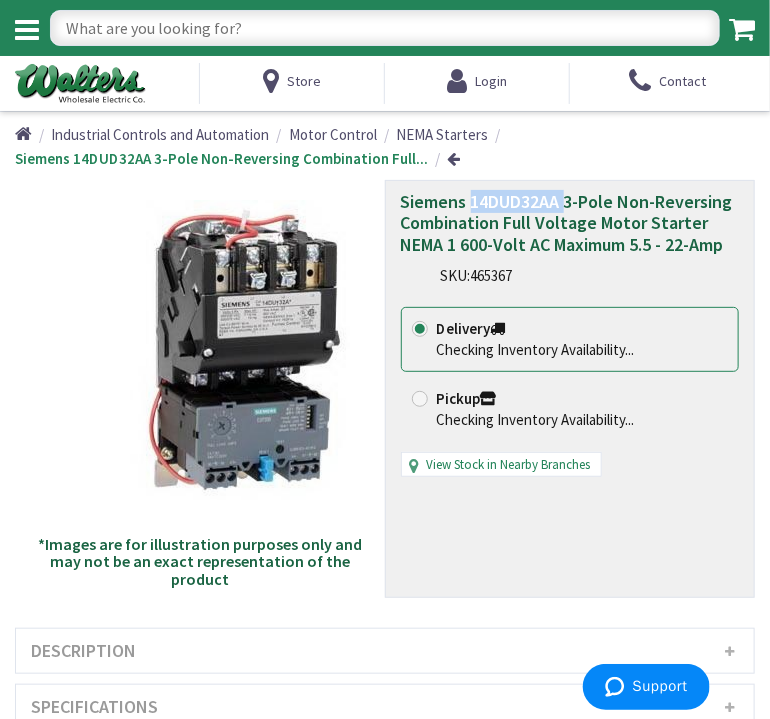 click on "Siemens 14DUD32AA 3-Pole Non-Reversing Combination Full Voltage Motor Starter NEMA 1 600-Volt AC Maximum 5.5 - 22-Amp" at bounding box center (567, 223) 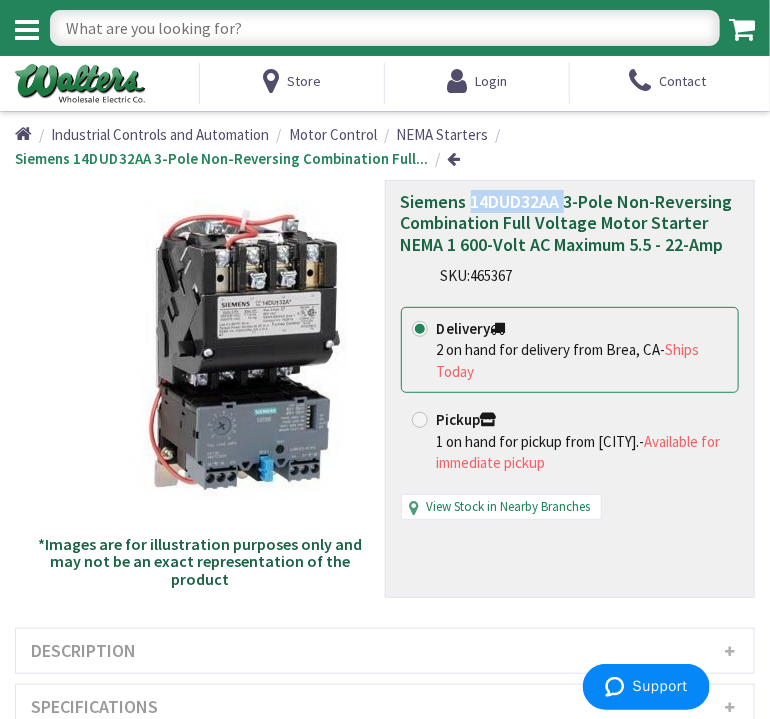 copy on "14DUD32AA" 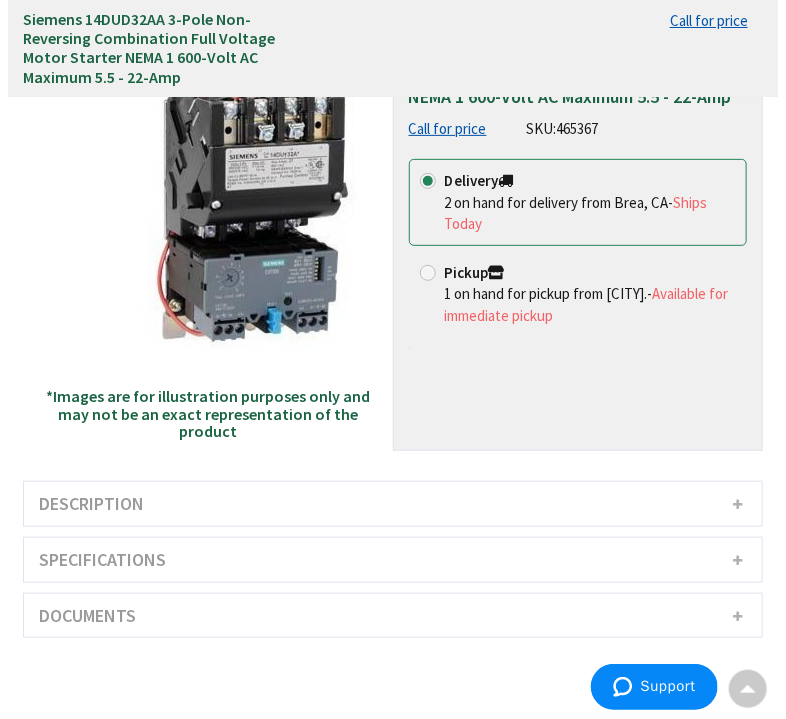 scroll, scrollTop: 0, scrollLeft: 0, axis: both 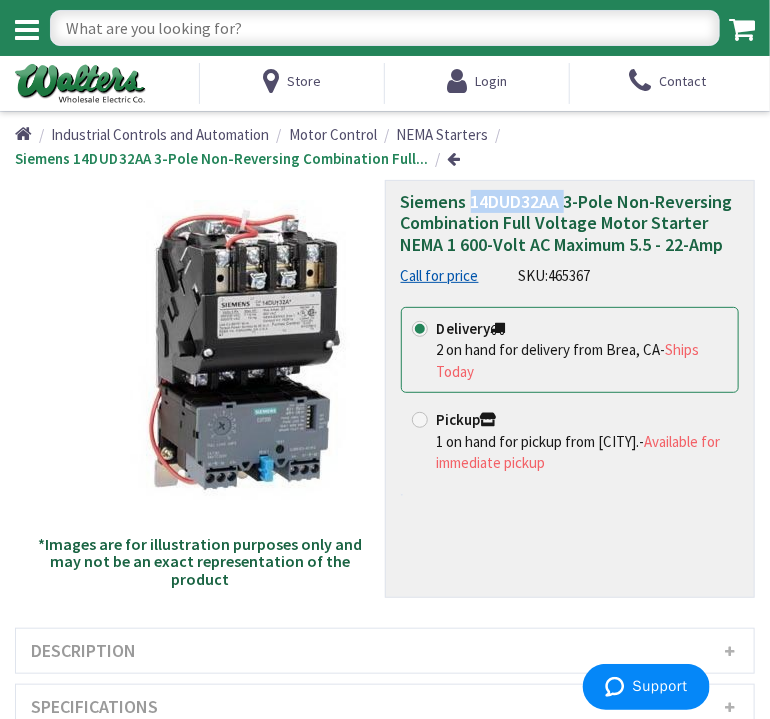 click at bounding box center [27, 30] 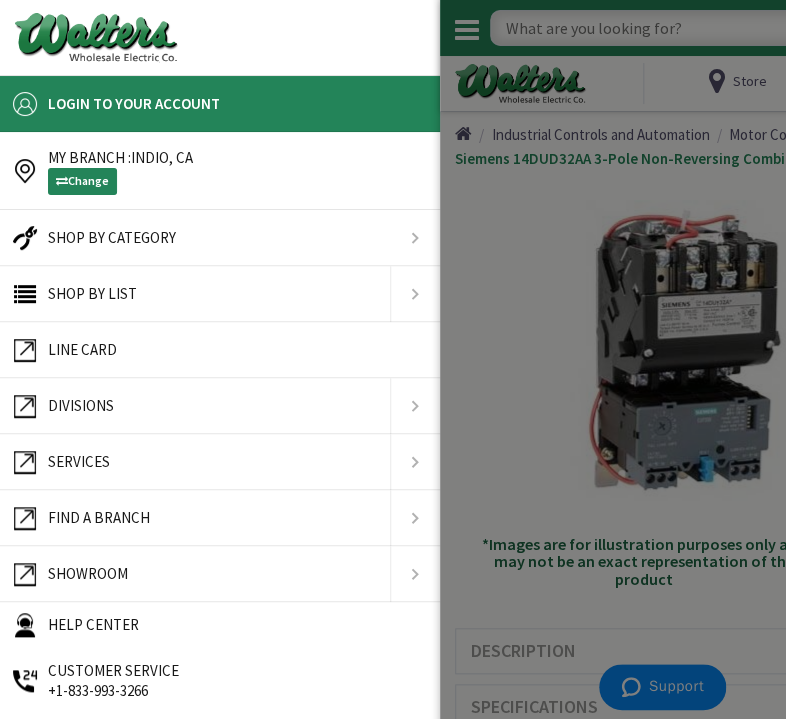 click at bounding box center [96, 38] 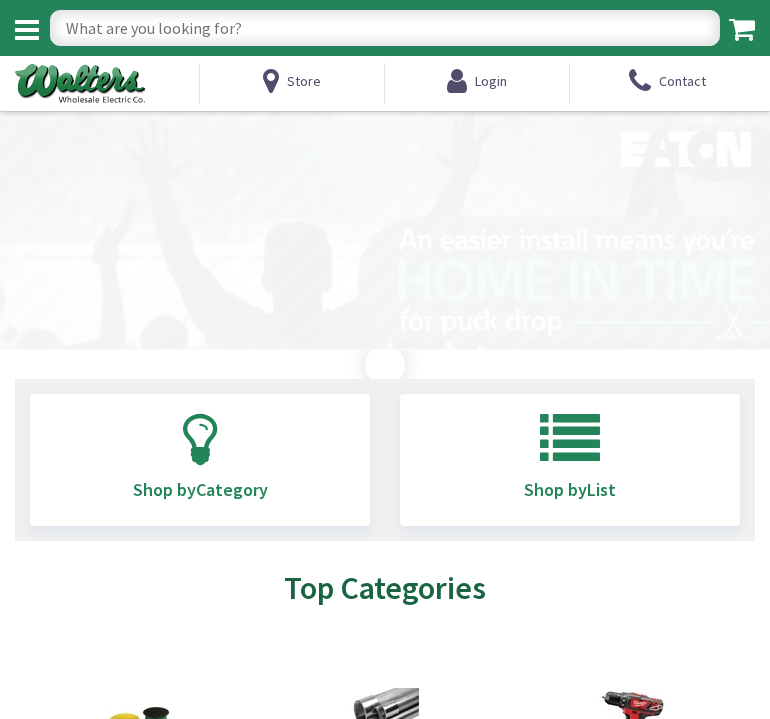scroll, scrollTop: 0, scrollLeft: 0, axis: both 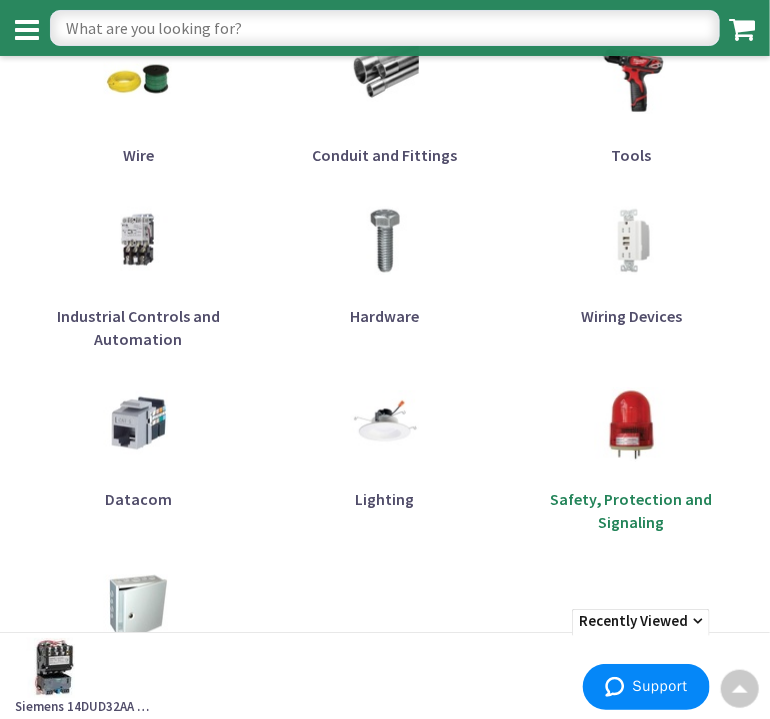 click on "Safety, Protection and Signaling" at bounding box center [632, 511] 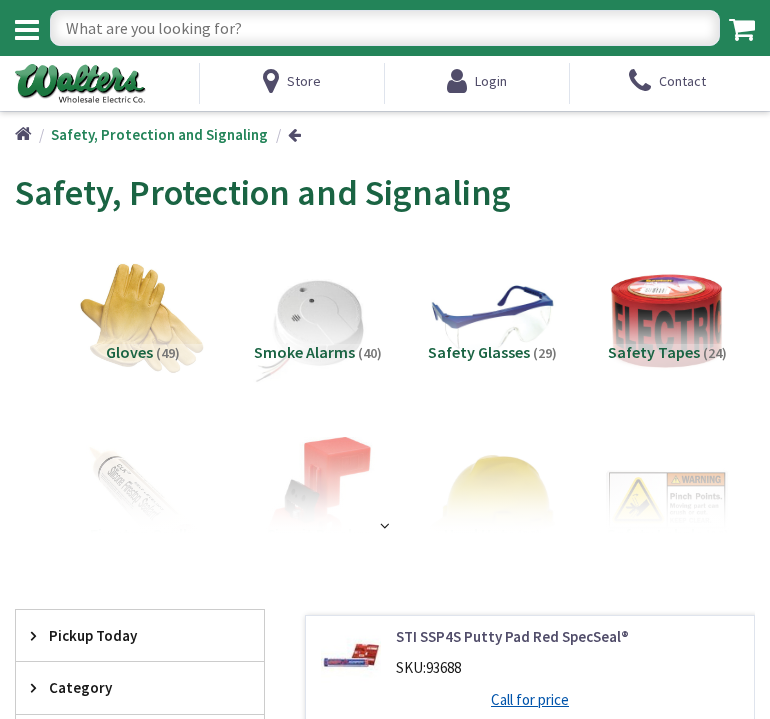 scroll, scrollTop: 0, scrollLeft: 0, axis: both 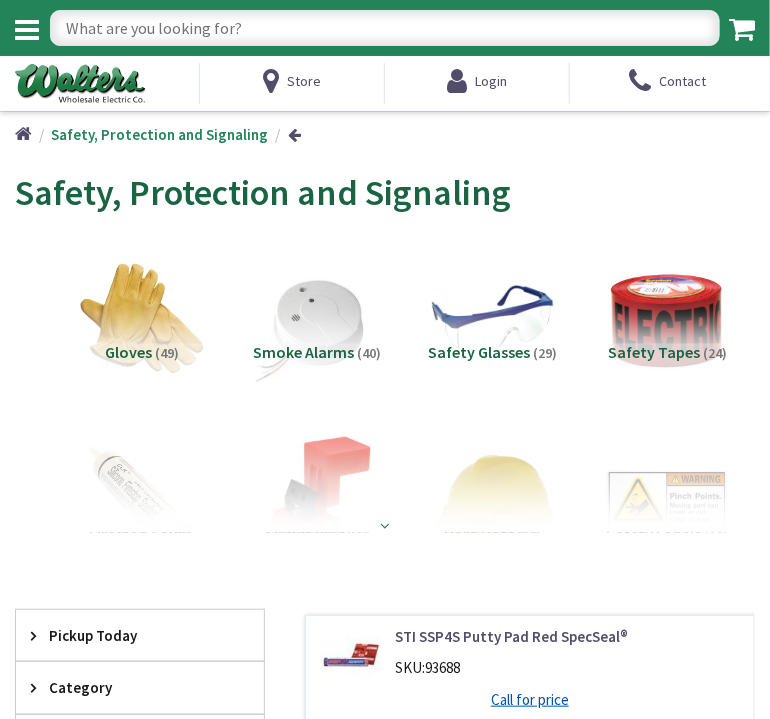 click at bounding box center [385, 525] 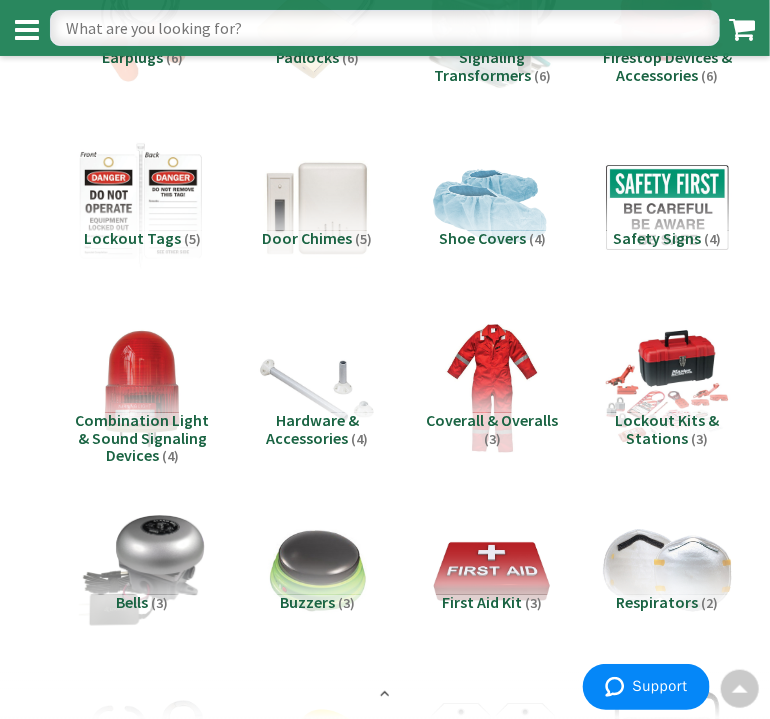 scroll, scrollTop: 800, scrollLeft: 0, axis: vertical 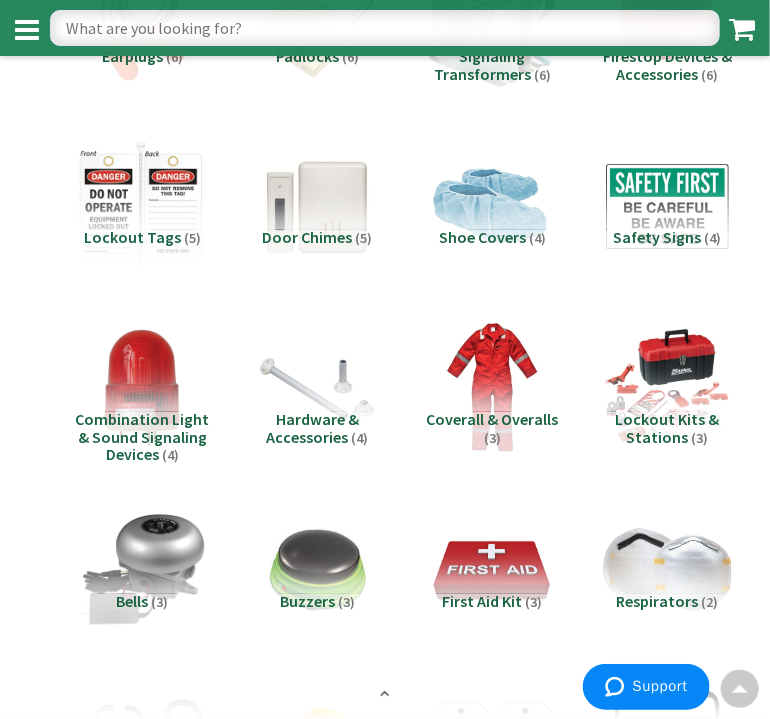 click on "Combination Light & Sound Signaling Devices" at bounding box center [143, 437] 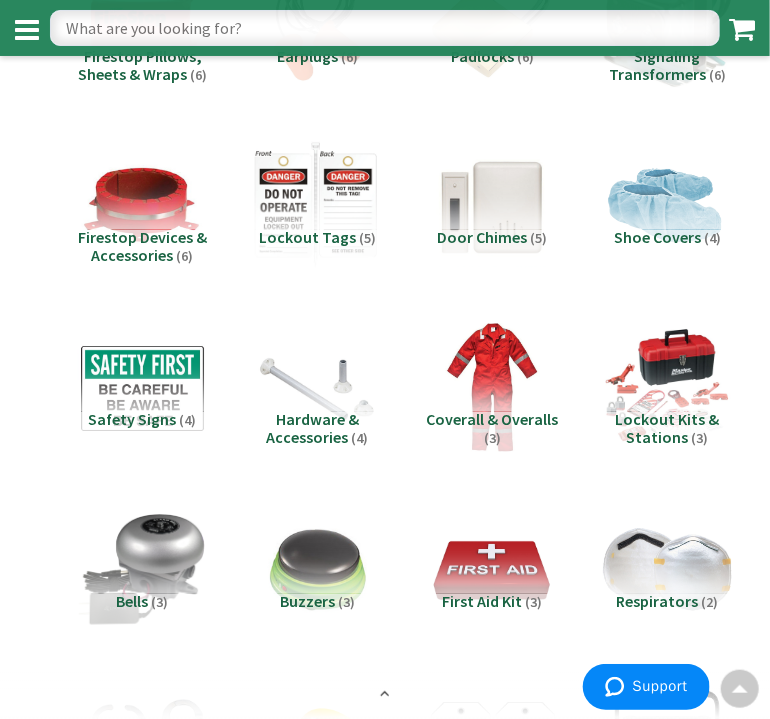 scroll, scrollTop: 2420, scrollLeft: 0, axis: vertical 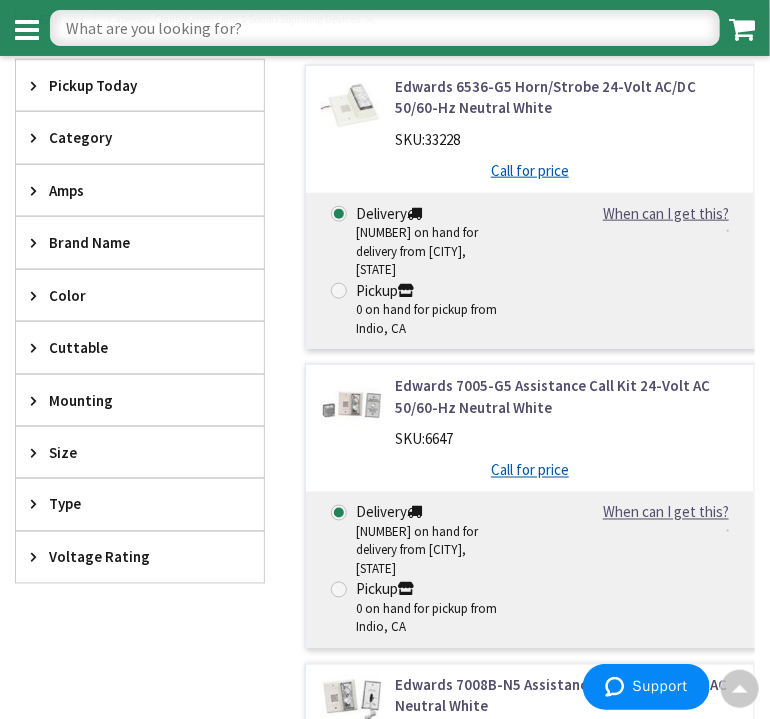 click on "Brand Name" at bounding box center (140, 242) 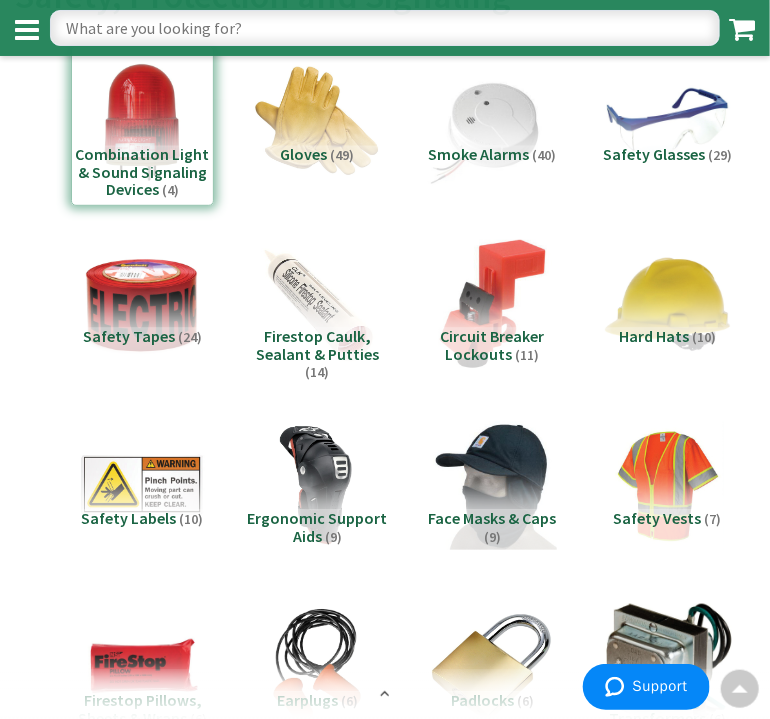 scroll, scrollTop: 0, scrollLeft: 0, axis: both 